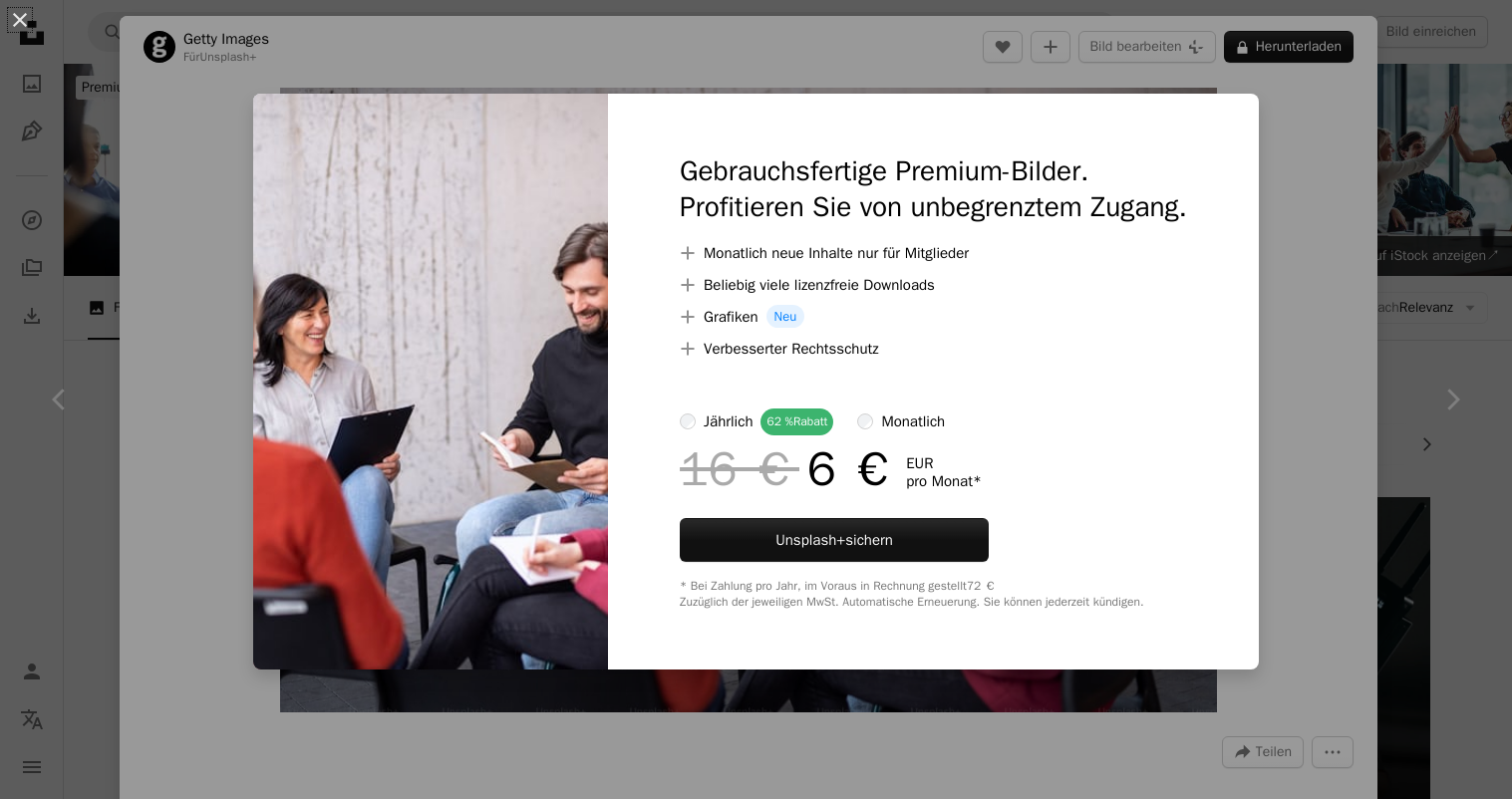 scroll, scrollTop: 841, scrollLeft: 0, axis: vertical 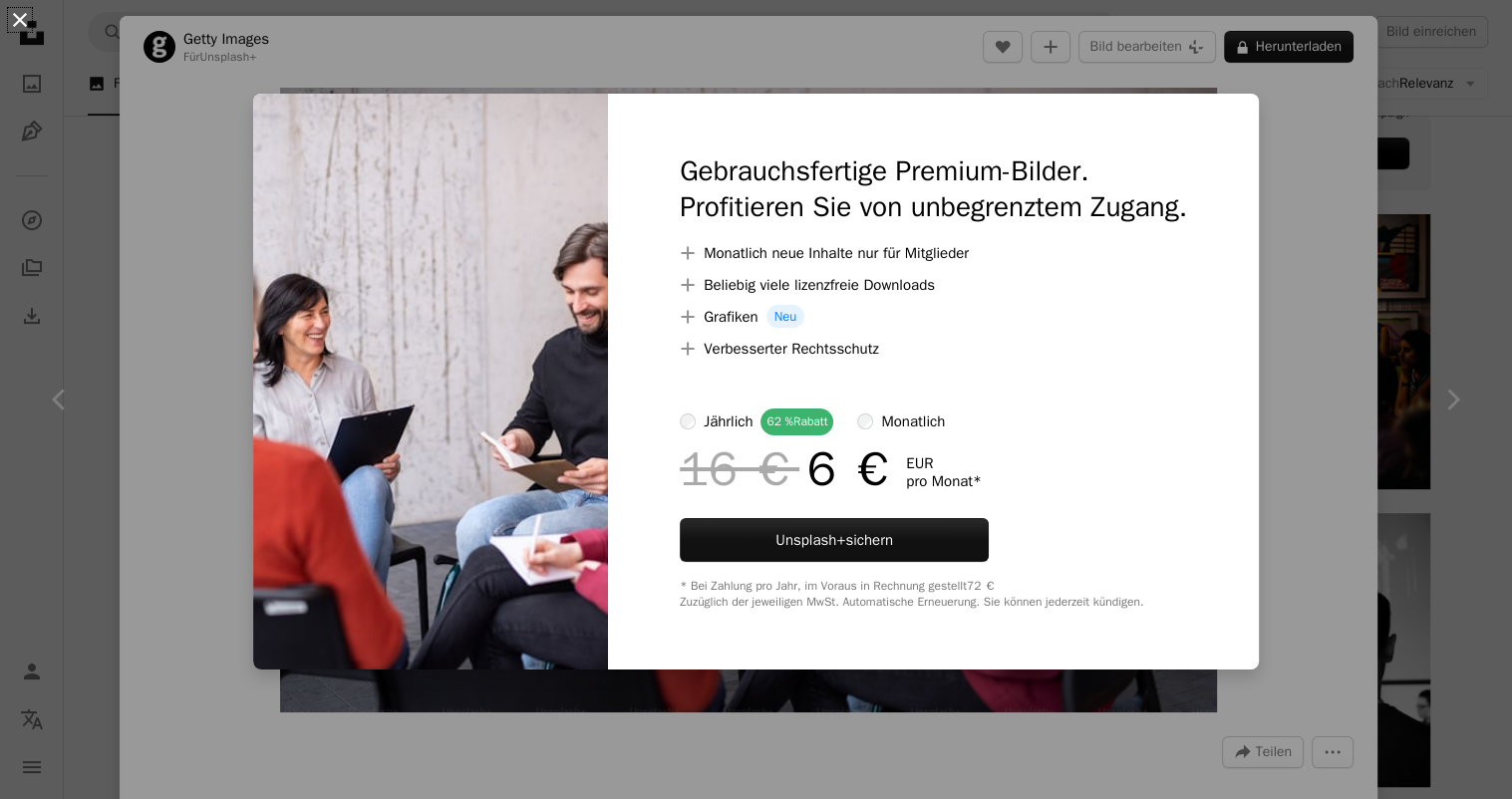 click on "An X shape" at bounding box center [20, 20] 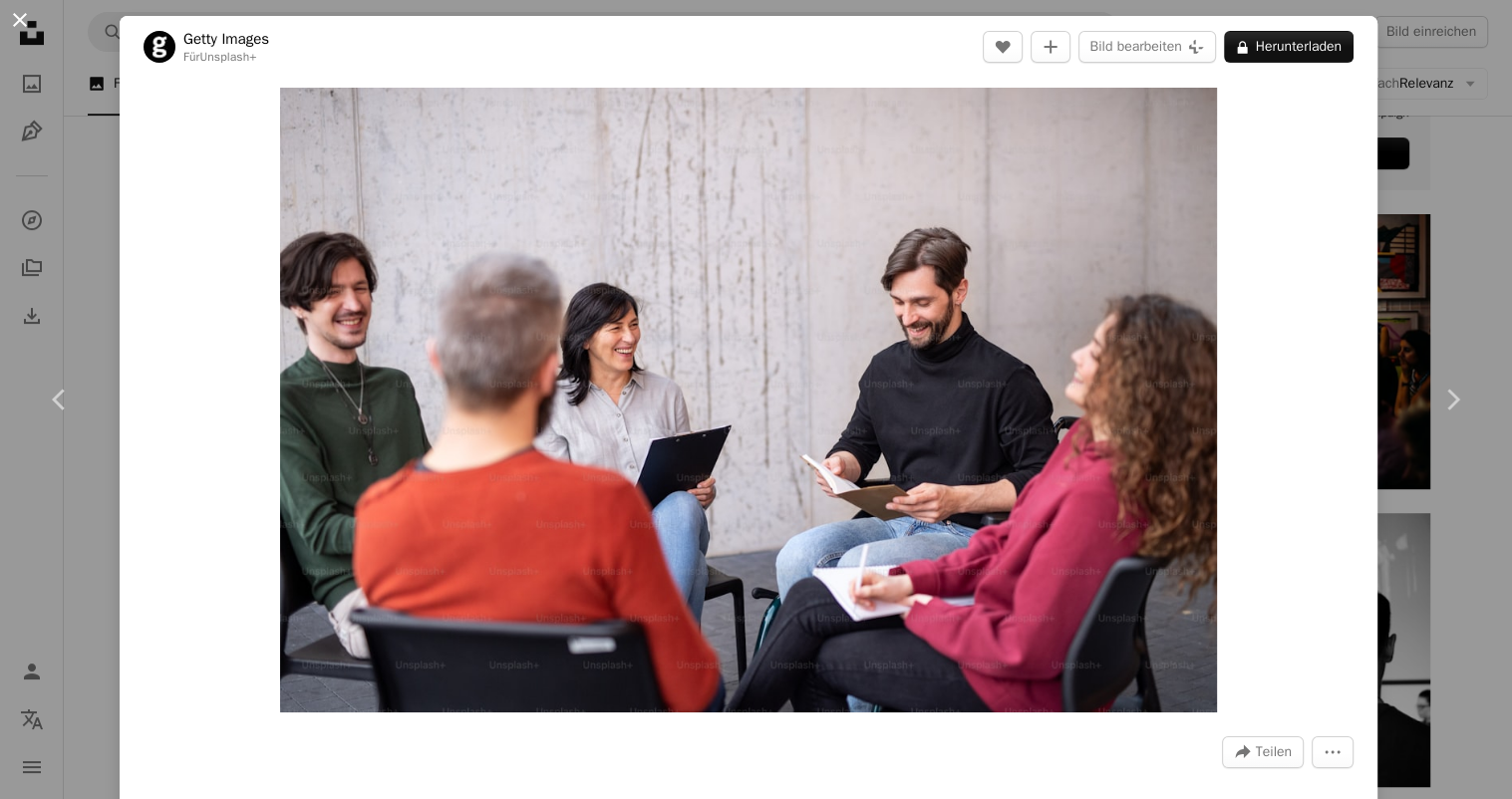 click on "An X shape" at bounding box center (20, 20) 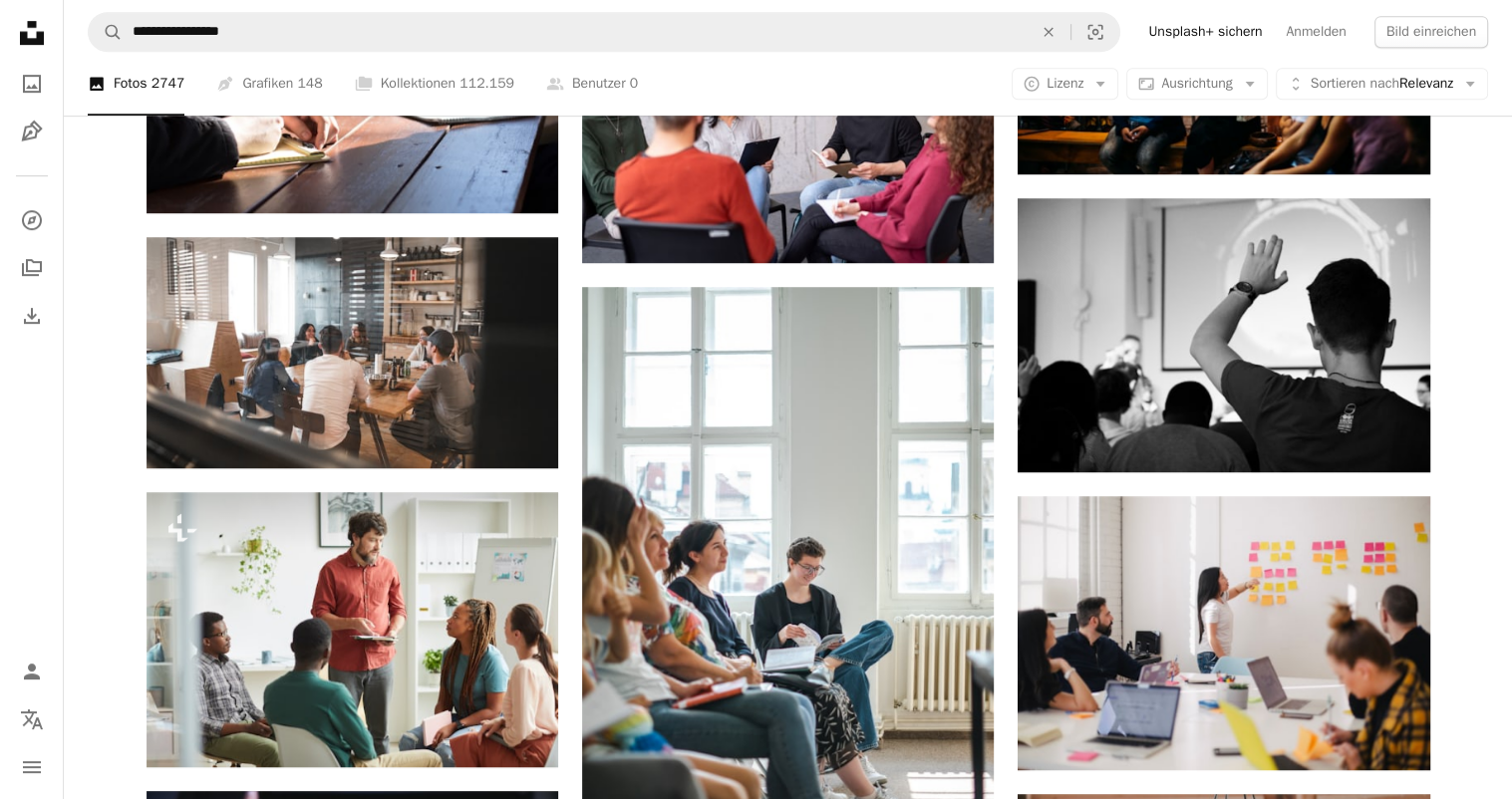 scroll, scrollTop: 1157, scrollLeft: 0, axis: vertical 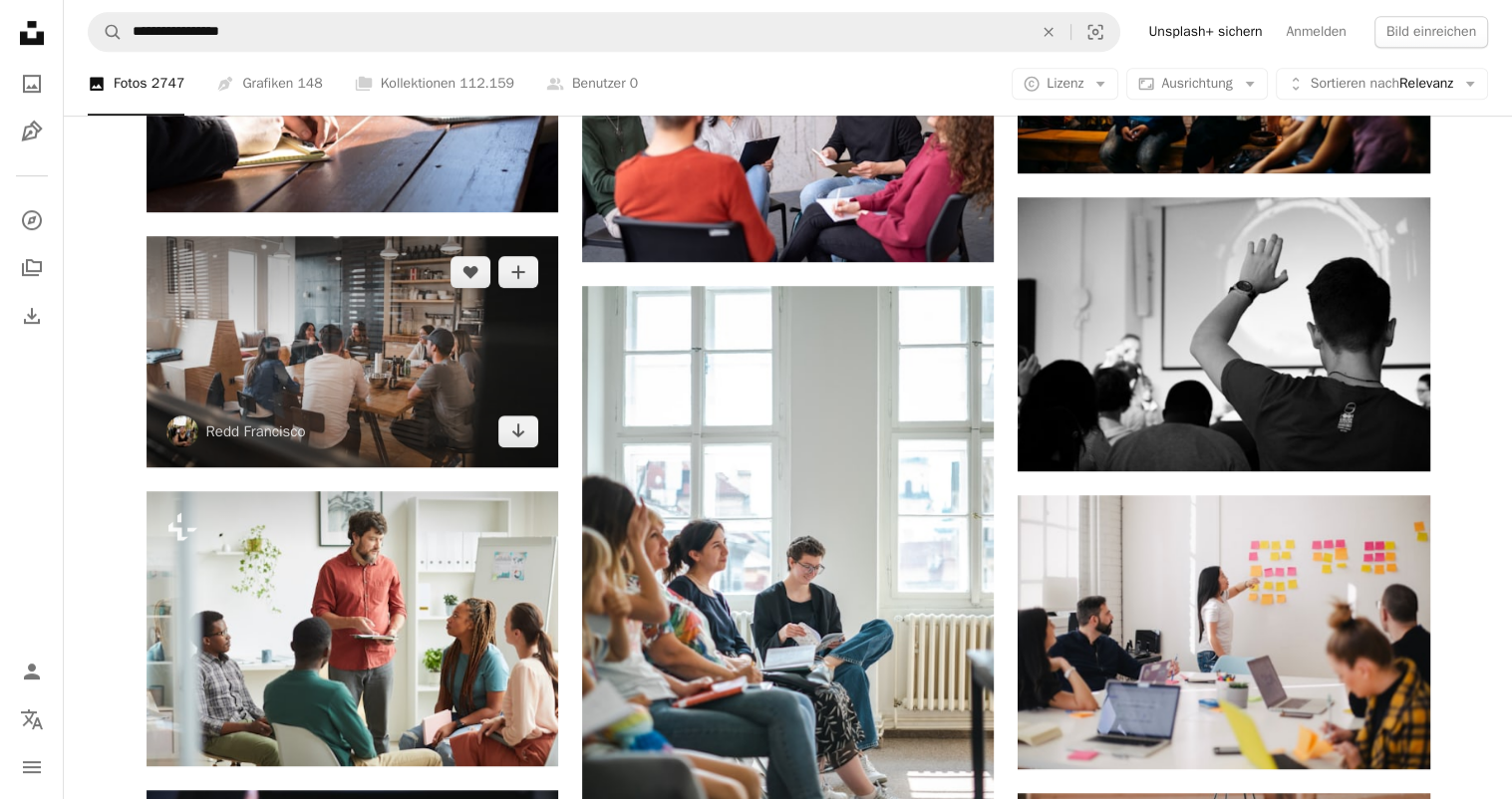 click at bounding box center (352, 352) 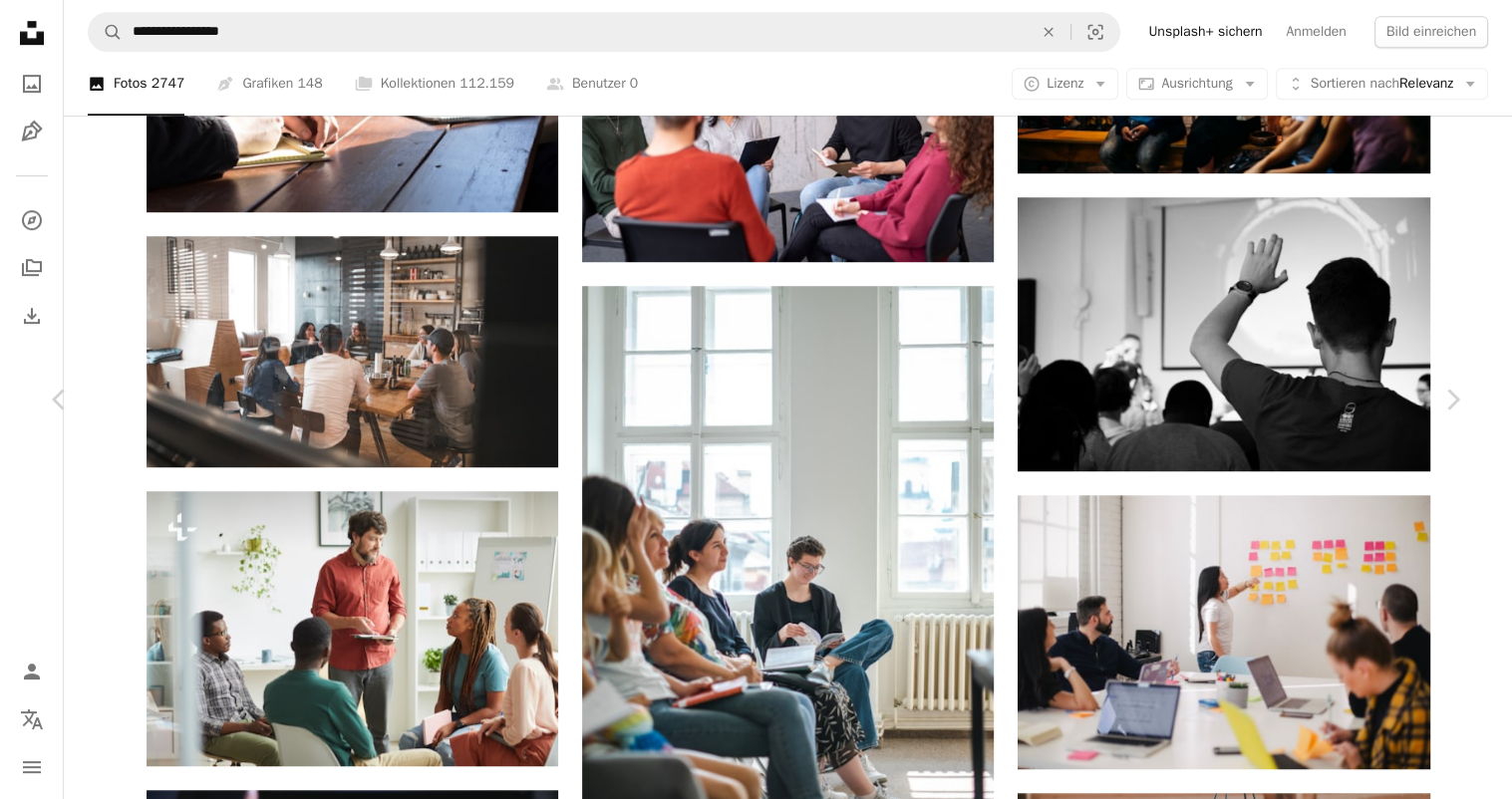 click on "An X shape" at bounding box center [20, 20] 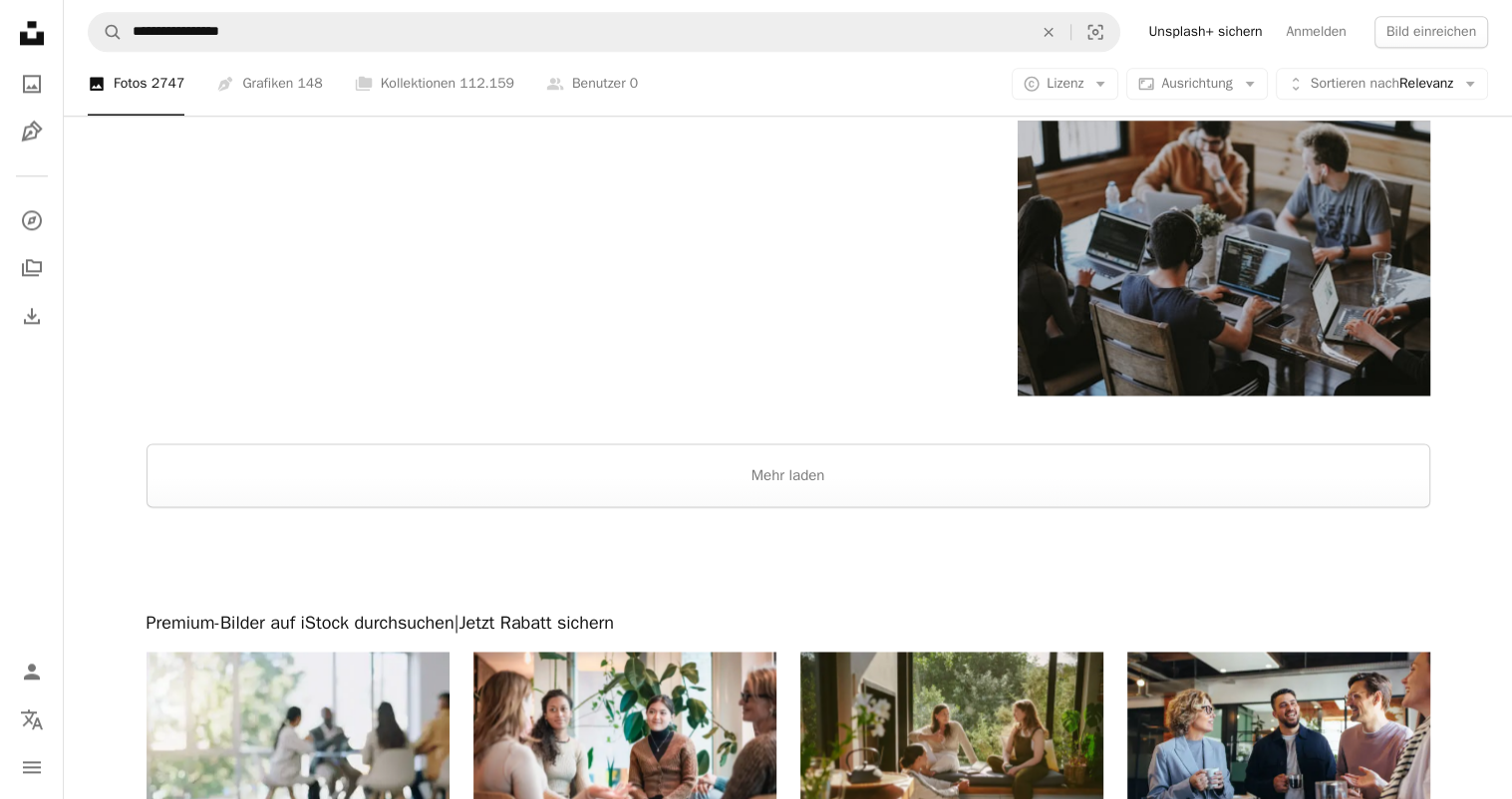 scroll, scrollTop: 2735, scrollLeft: 0, axis: vertical 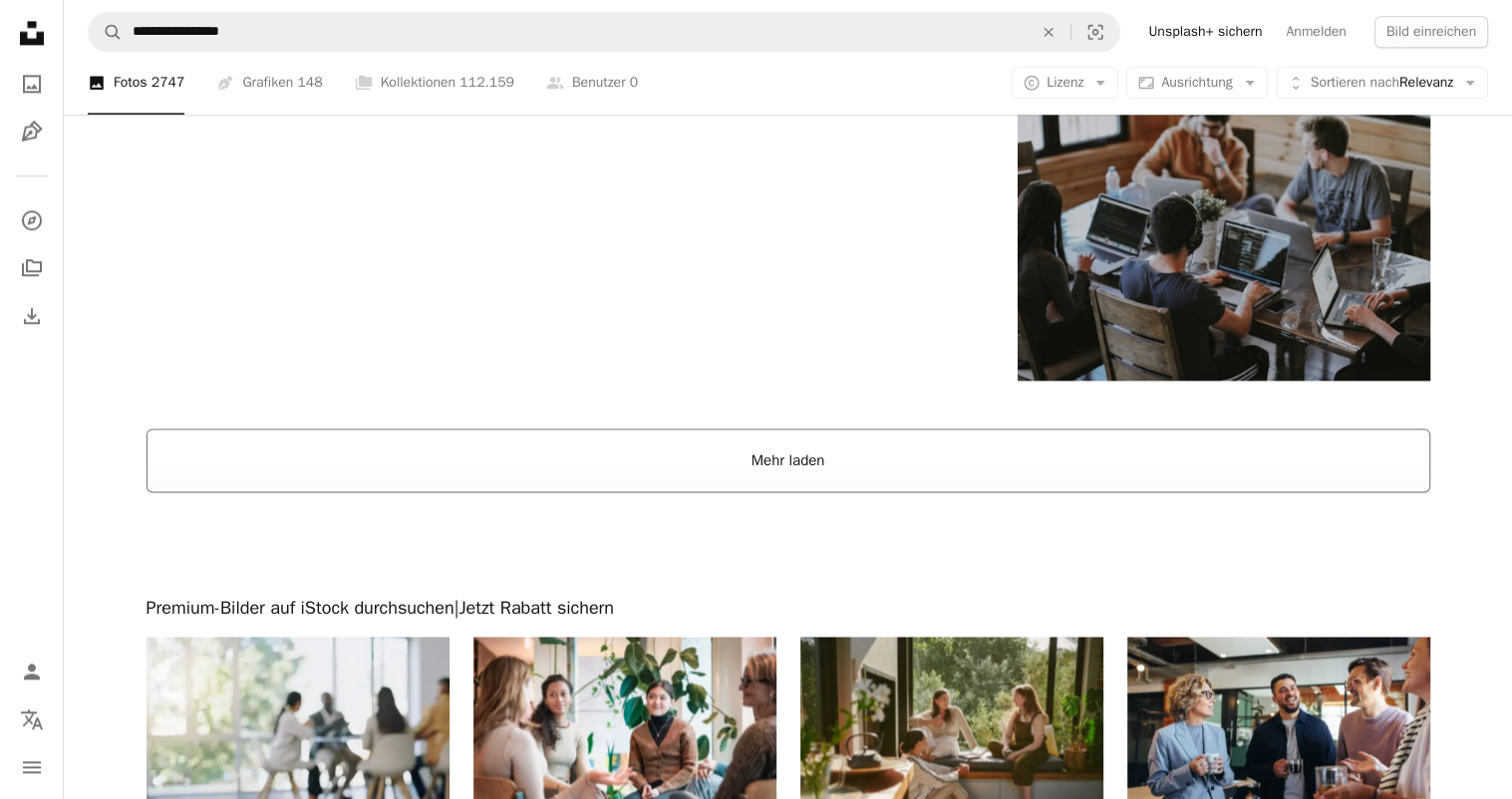 click on "Mehr laden" at bounding box center [788, 460] 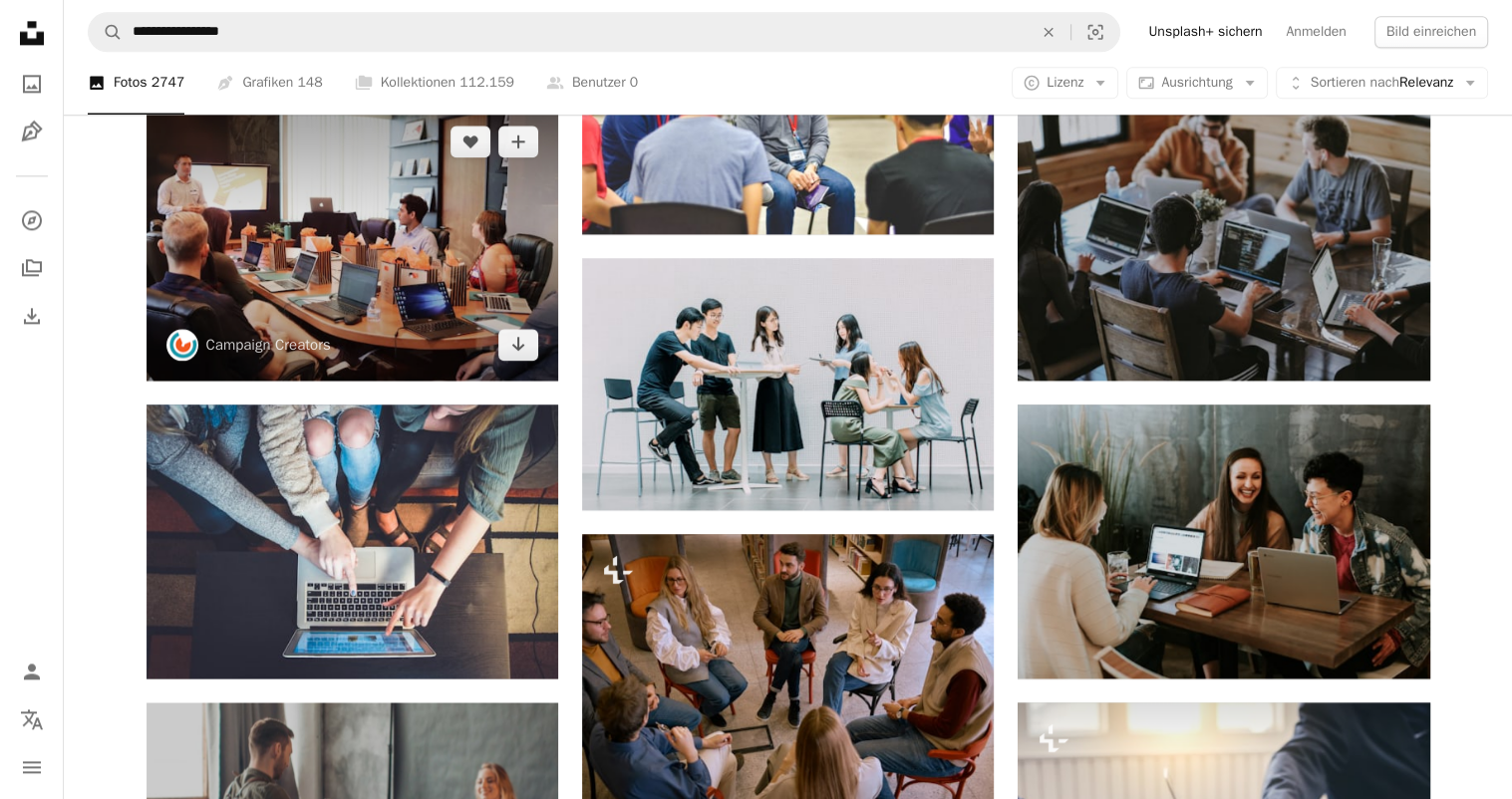 click at bounding box center (352, 242) 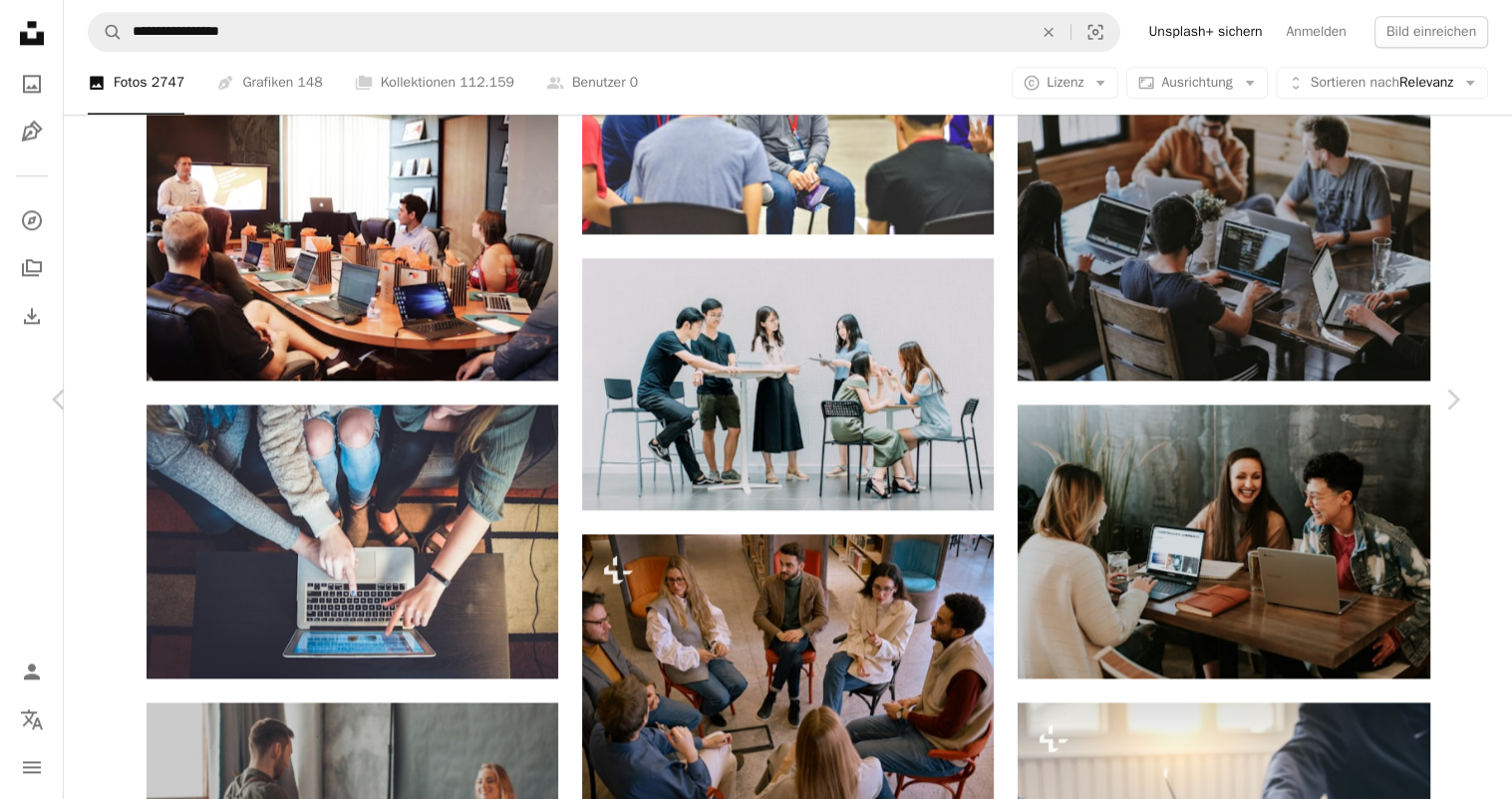click on "An X shape" at bounding box center (20, 20) 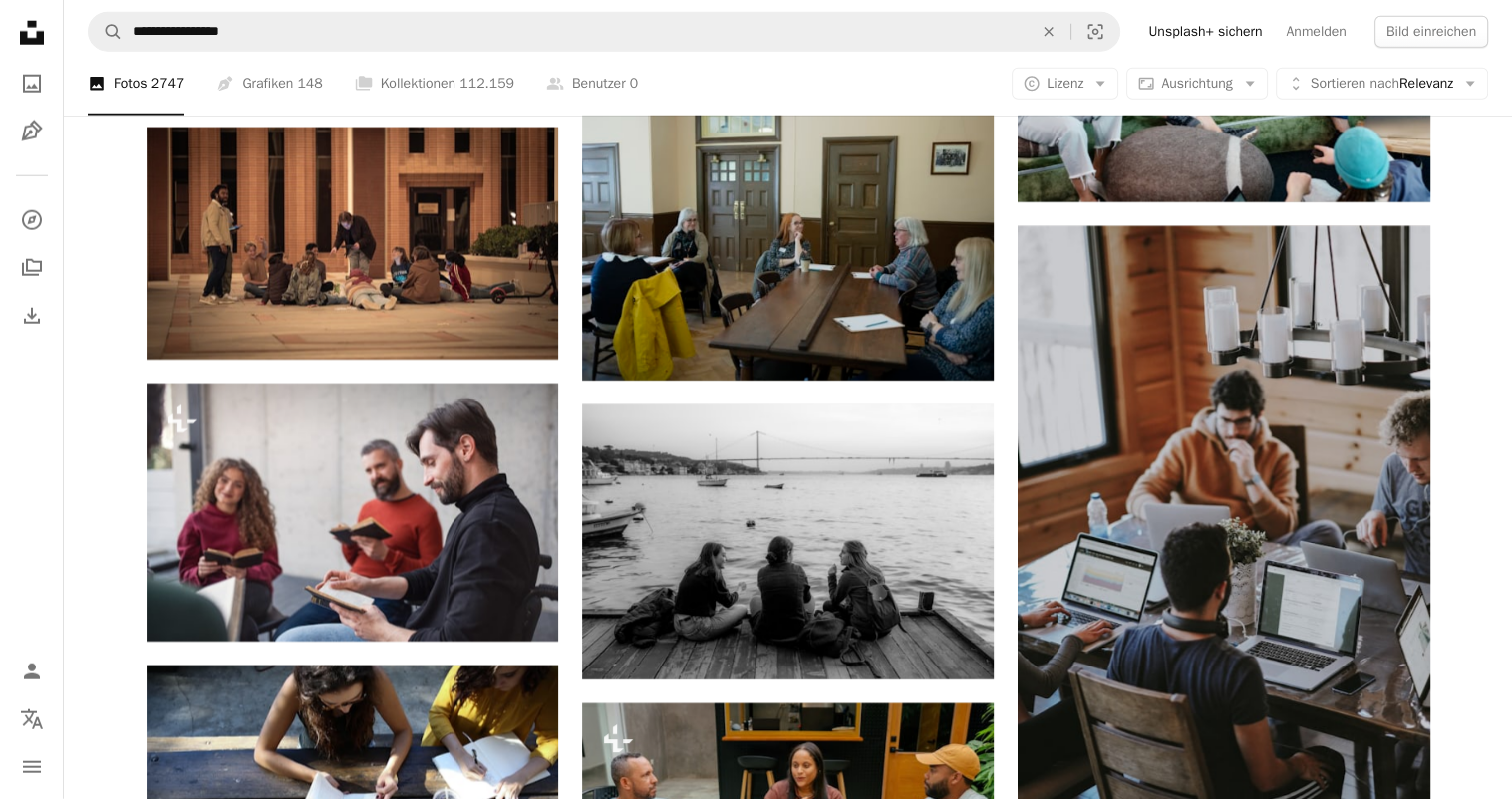 scroll, scrollTop: 5575, scrollLeft: 0, axis: vertical 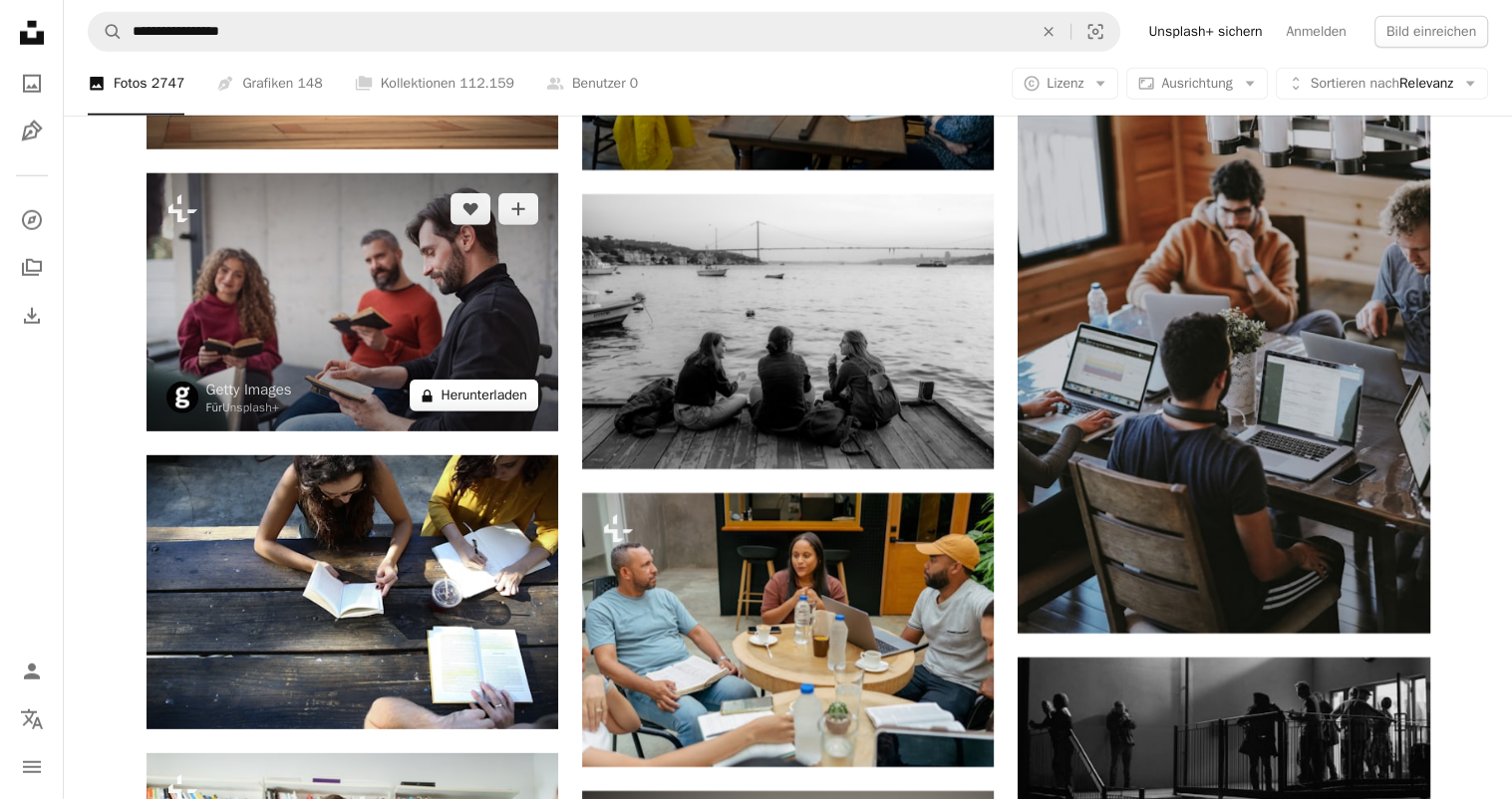 click on "A lock" 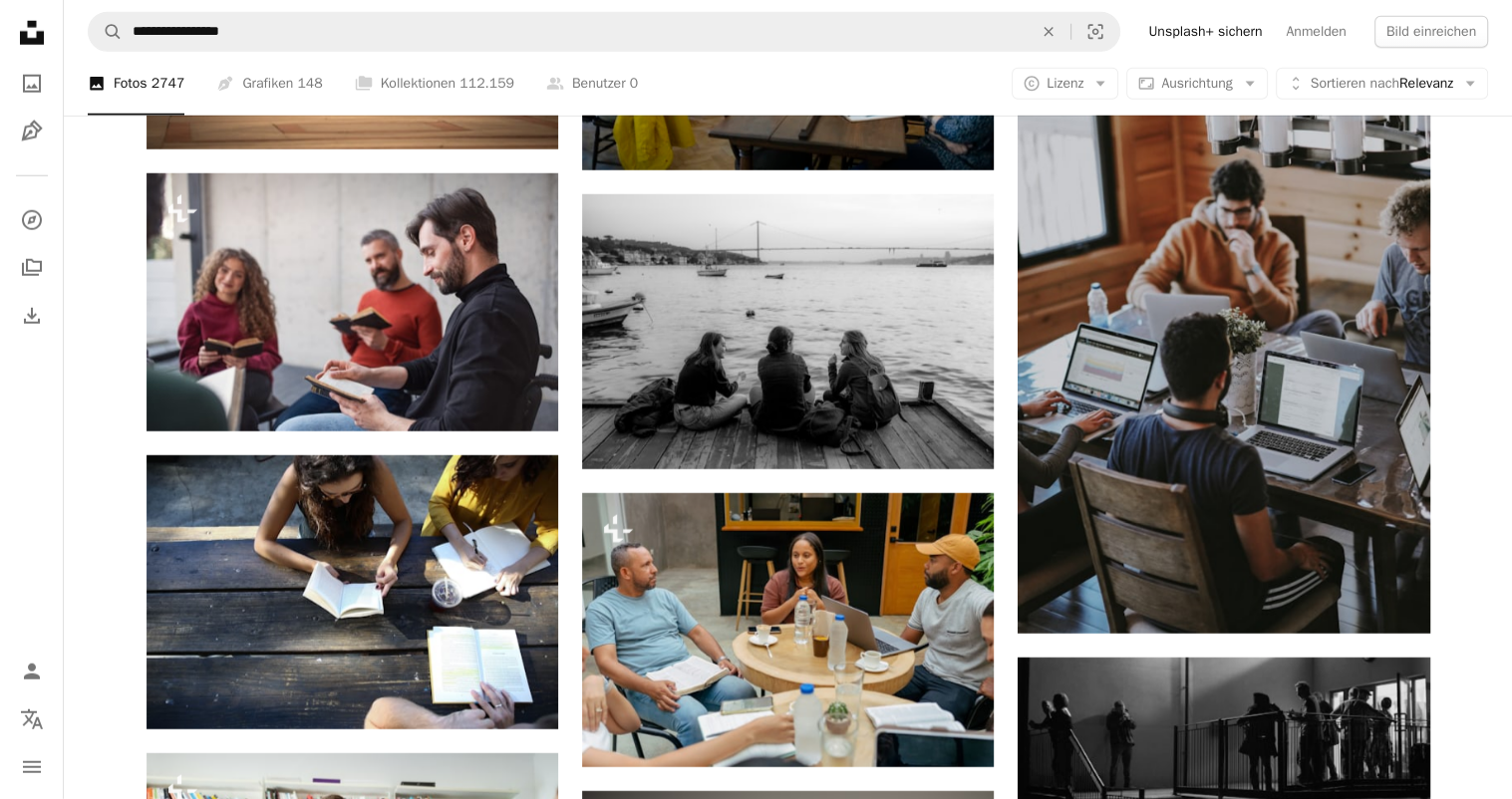 click on "An X shape Gebrauchsfertige Premium-Bilder. Profitieren Sie von unbegrenztem Zugang. A plus sign Monatlich neue Inhalte nur für Mitglieder A plus sign Beliebig viele lizenzfreie Downloads A plus sign Grafiken  Neu A plus sign Verbesserter Rechtsschutz jährlich 62 %  Rabatt monatlich 16 €   6 € EUR pro Monat * Unsplash+  sichern * Bei Zahlung pro Jahr, im Voraus in Rechnung gestellt  72 € Zuzüglich der jeweiligen MwSt. Automatische Erneuerung. Sie können jederzeit kündigen." at bounding box center (756, 5158) 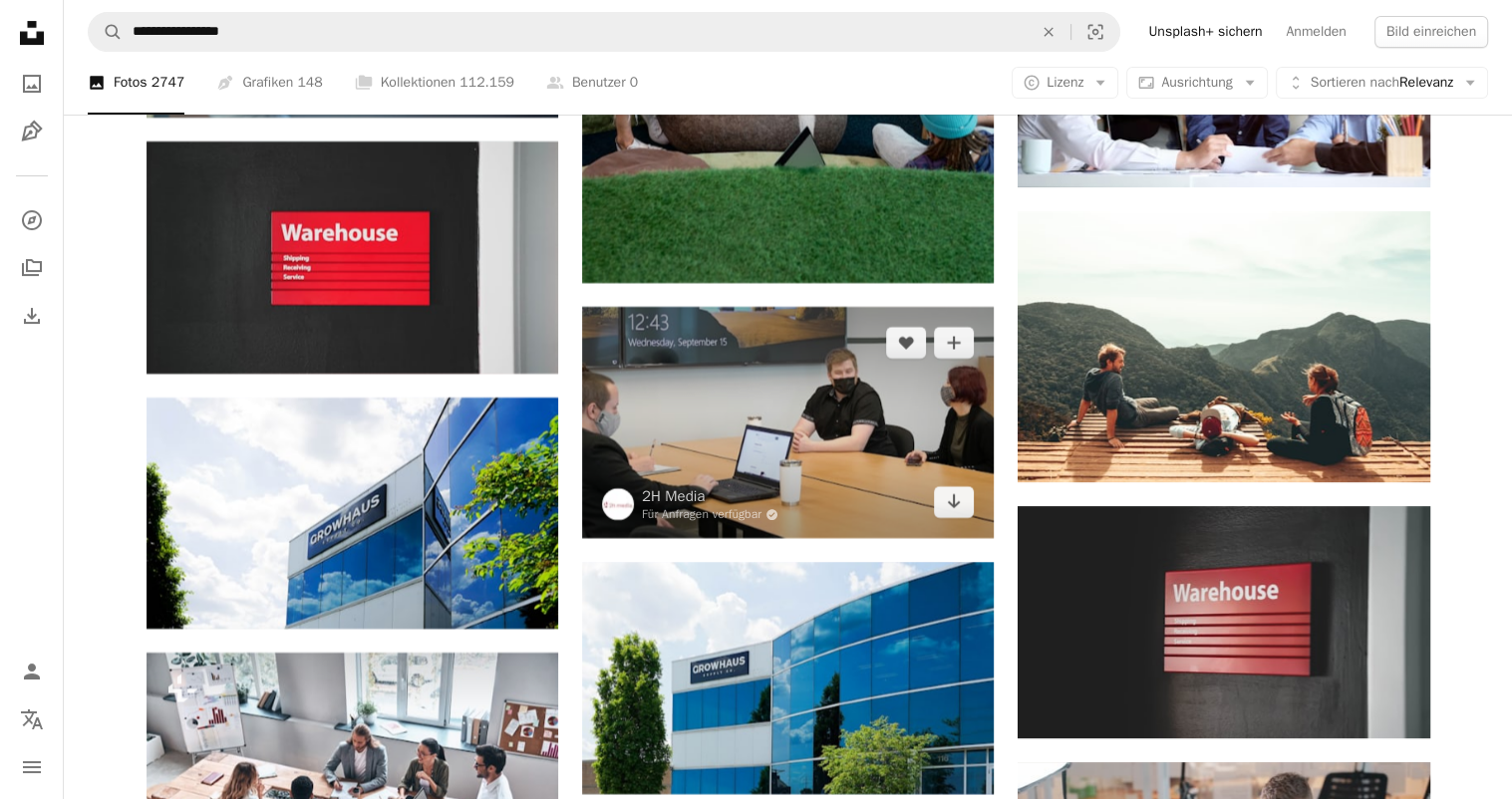 scroll, scrollTop: 8101, scrollLeft: 0, axis: vertical 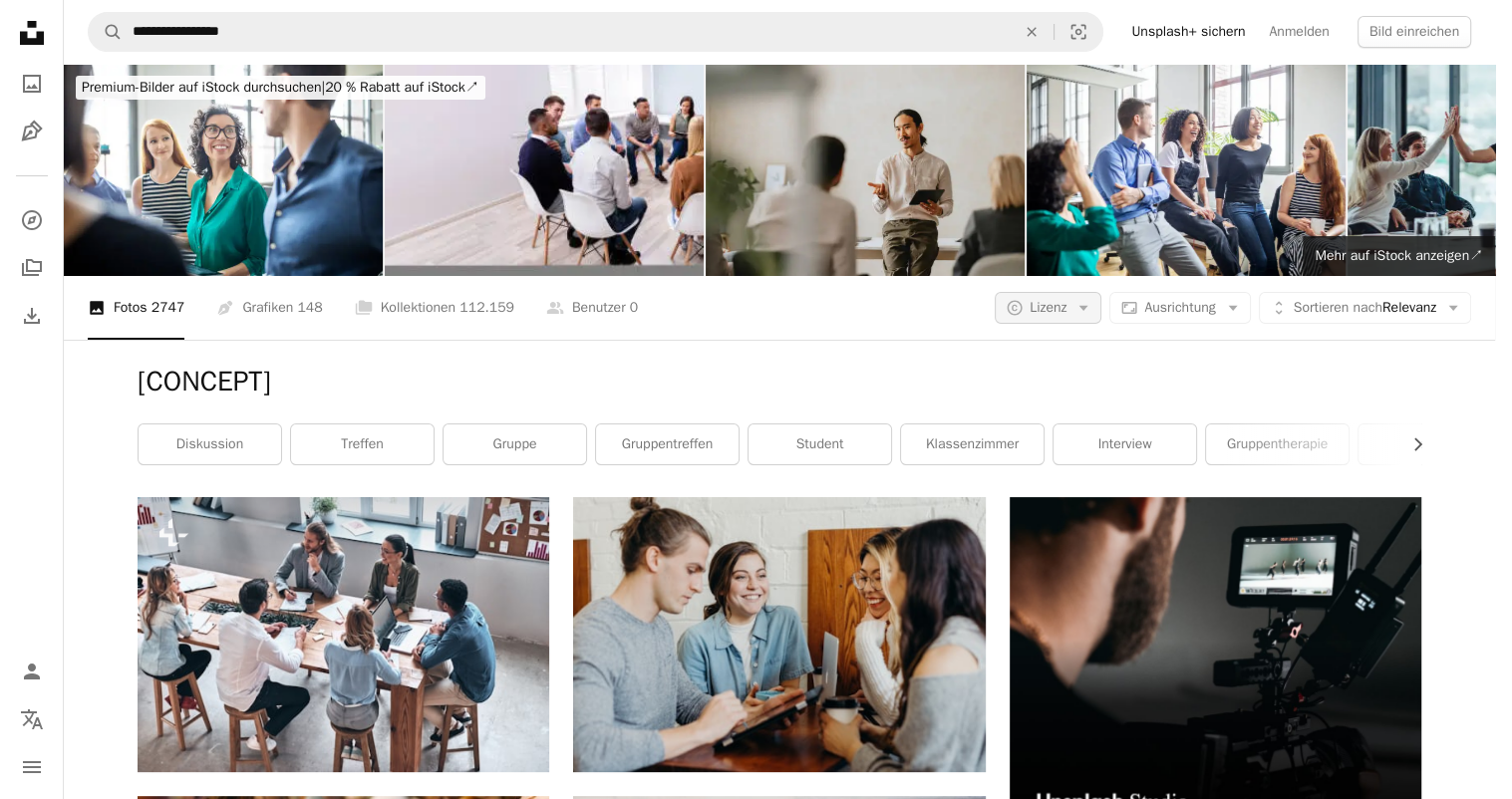 click on "Arrow down" 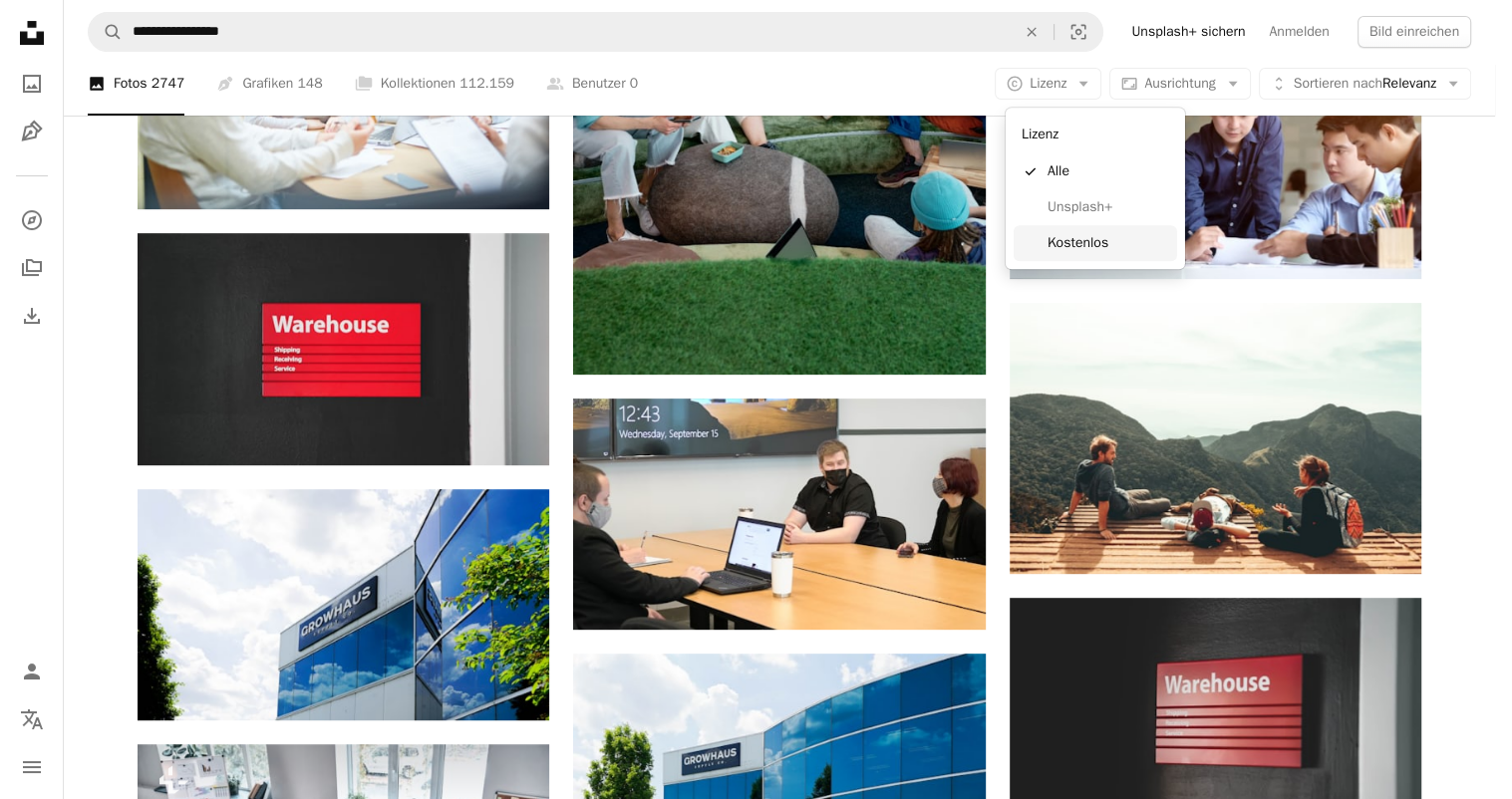 click on "Kostenlos" at bounding box center [1095, 243] 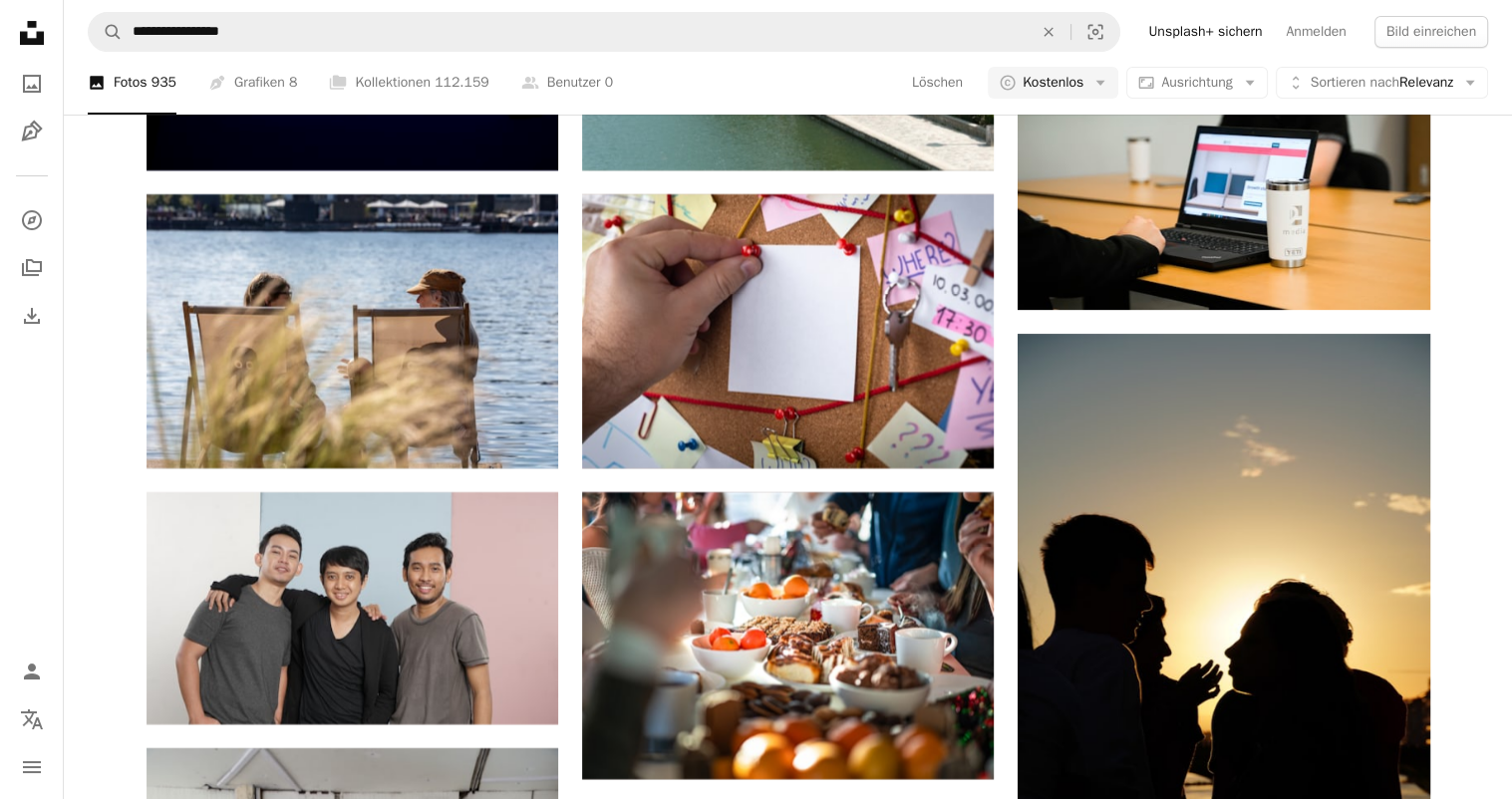 scroll, scrollTop: 5470, scrollLeft: 0, axis: vertical 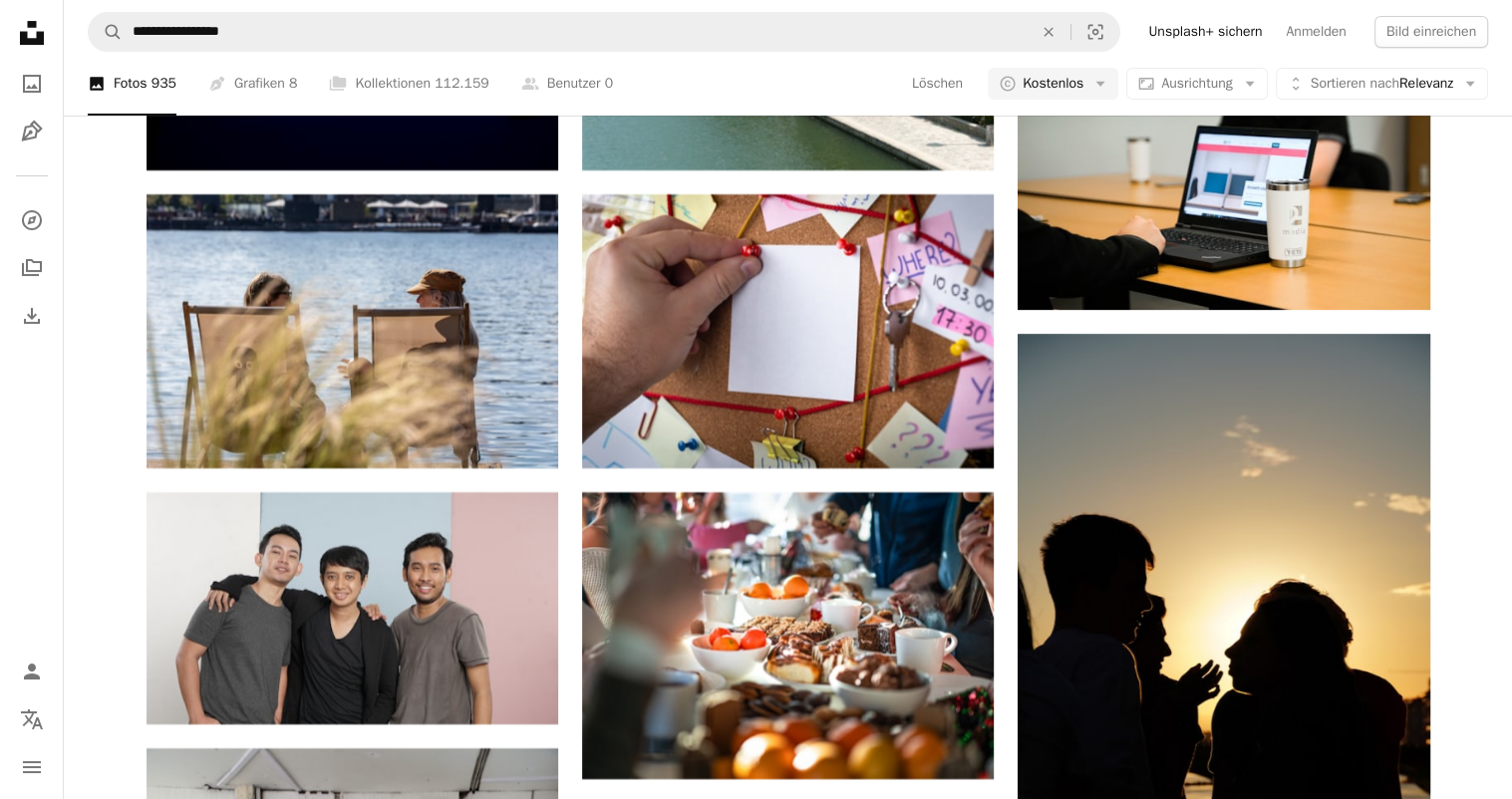 click at bounding box center [352, -2278] 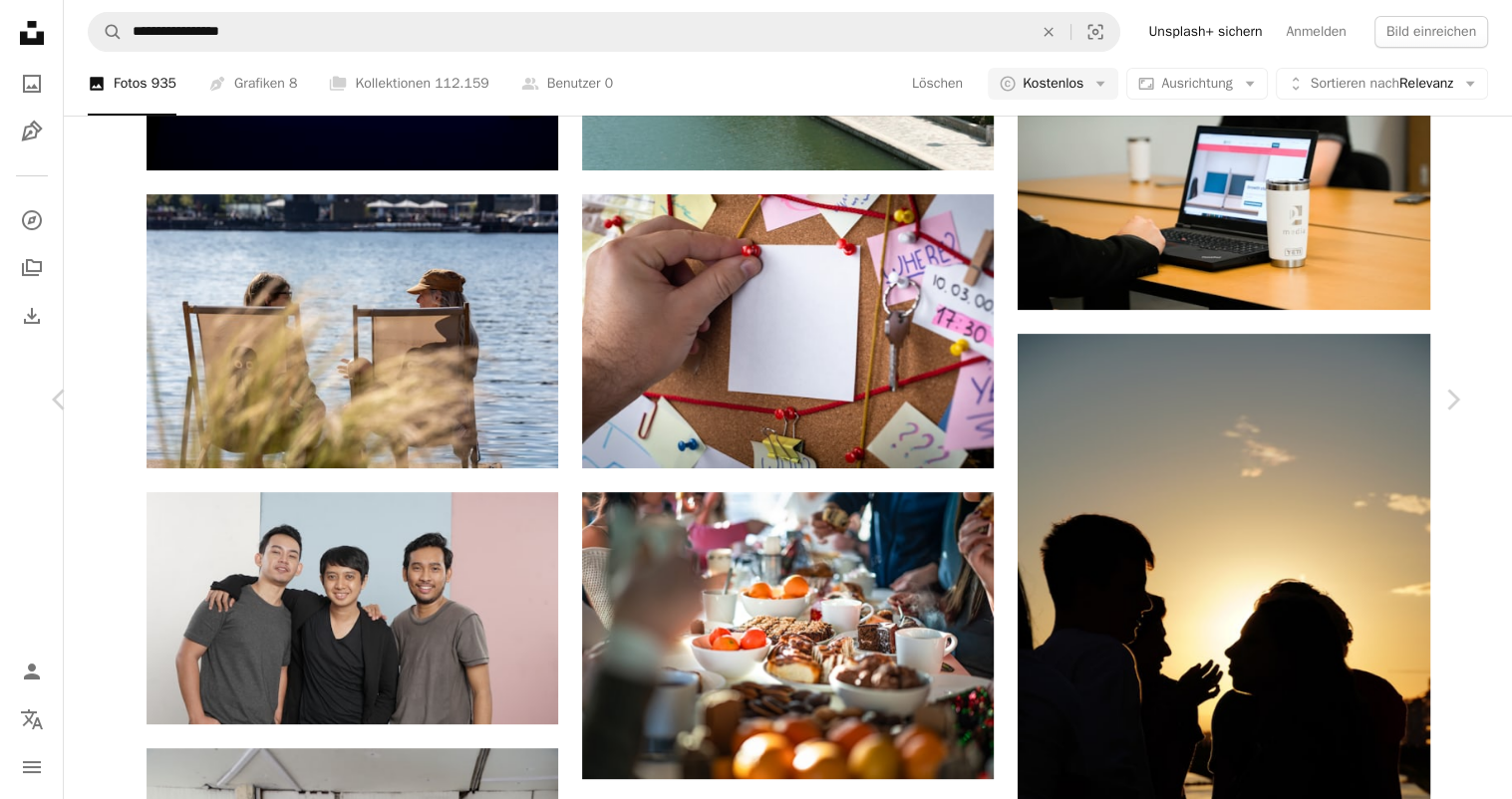 click on "An X shape" at bounding box center (20, 20) 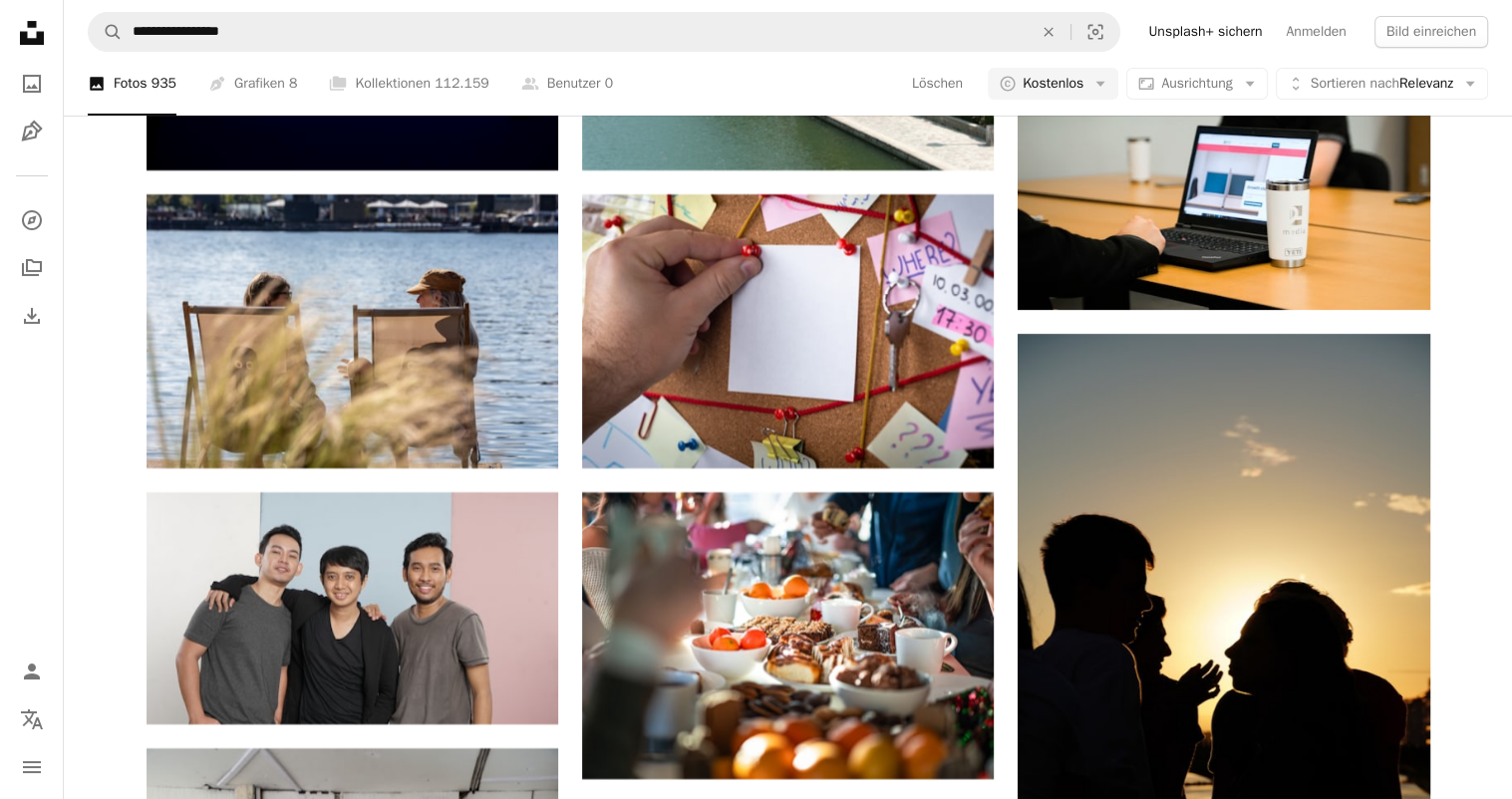 scroll, scrollTop: 11047, scrollLeft: 0, axis: vertical 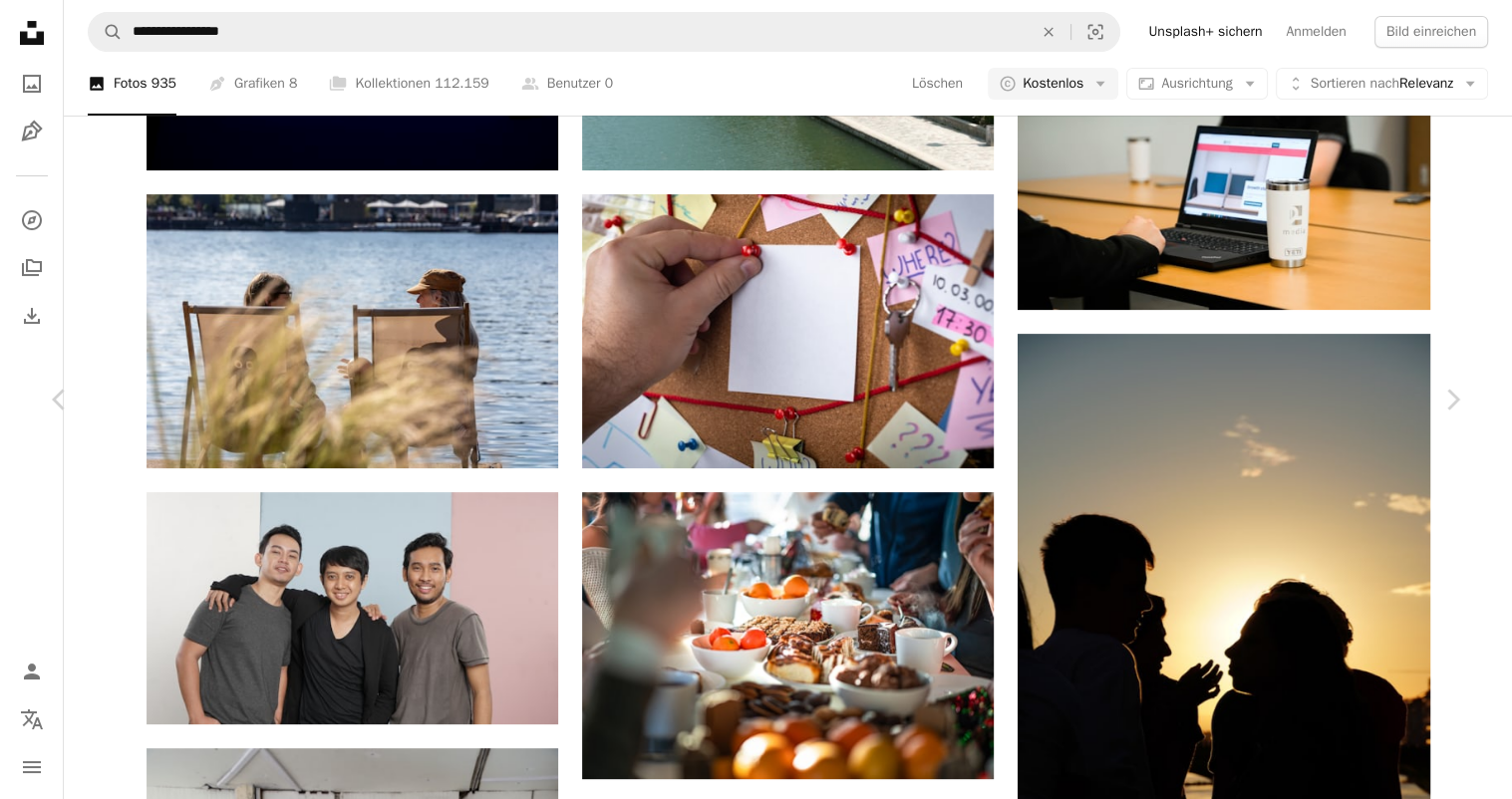 click on "An X shape" at bounding box center [20, 20] 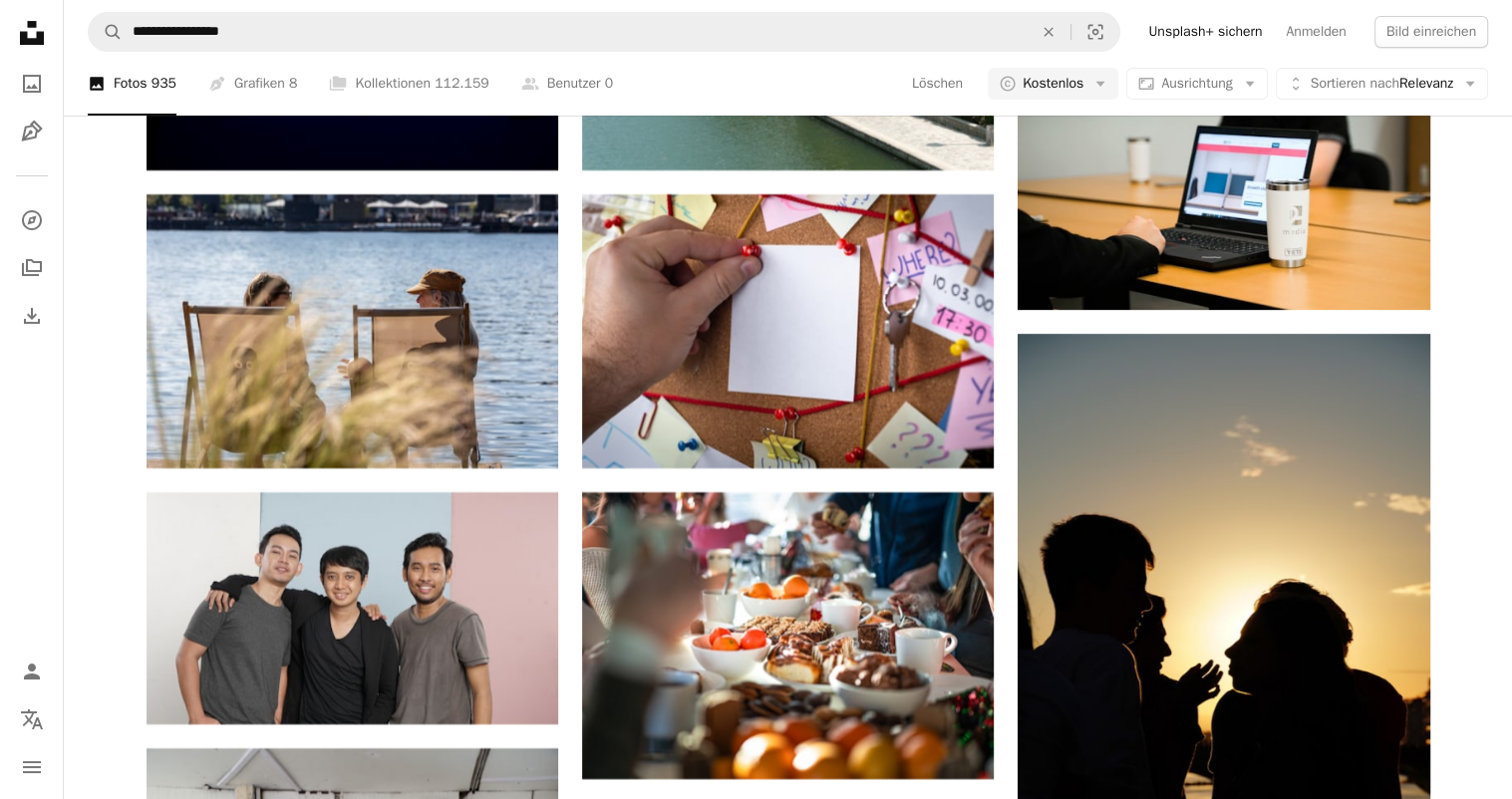 scroll, scrollTop: 20304, scrollLeft: 0, axis: vertical 